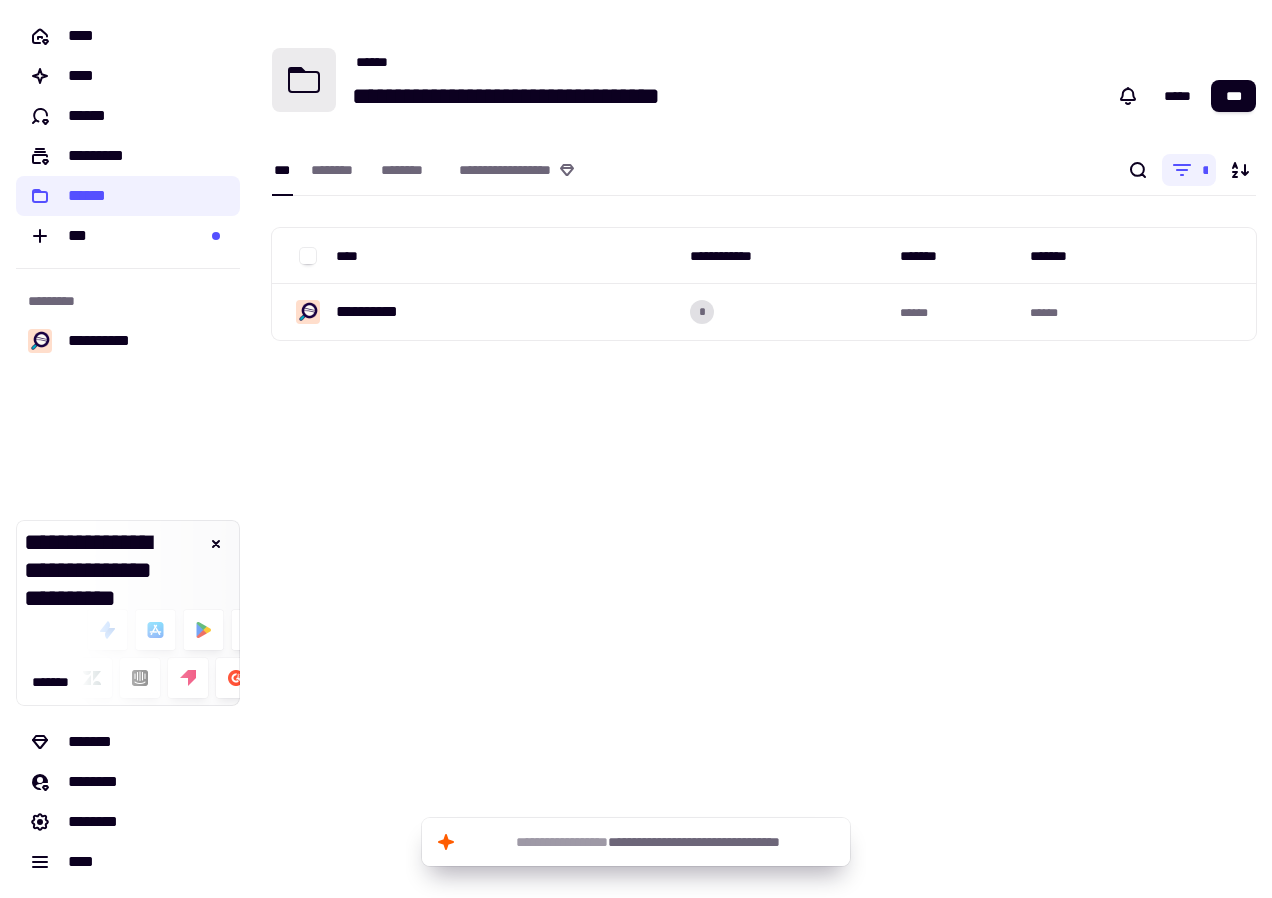 scroll, scrollTop: 0, scrollLeft: 0, axis: both 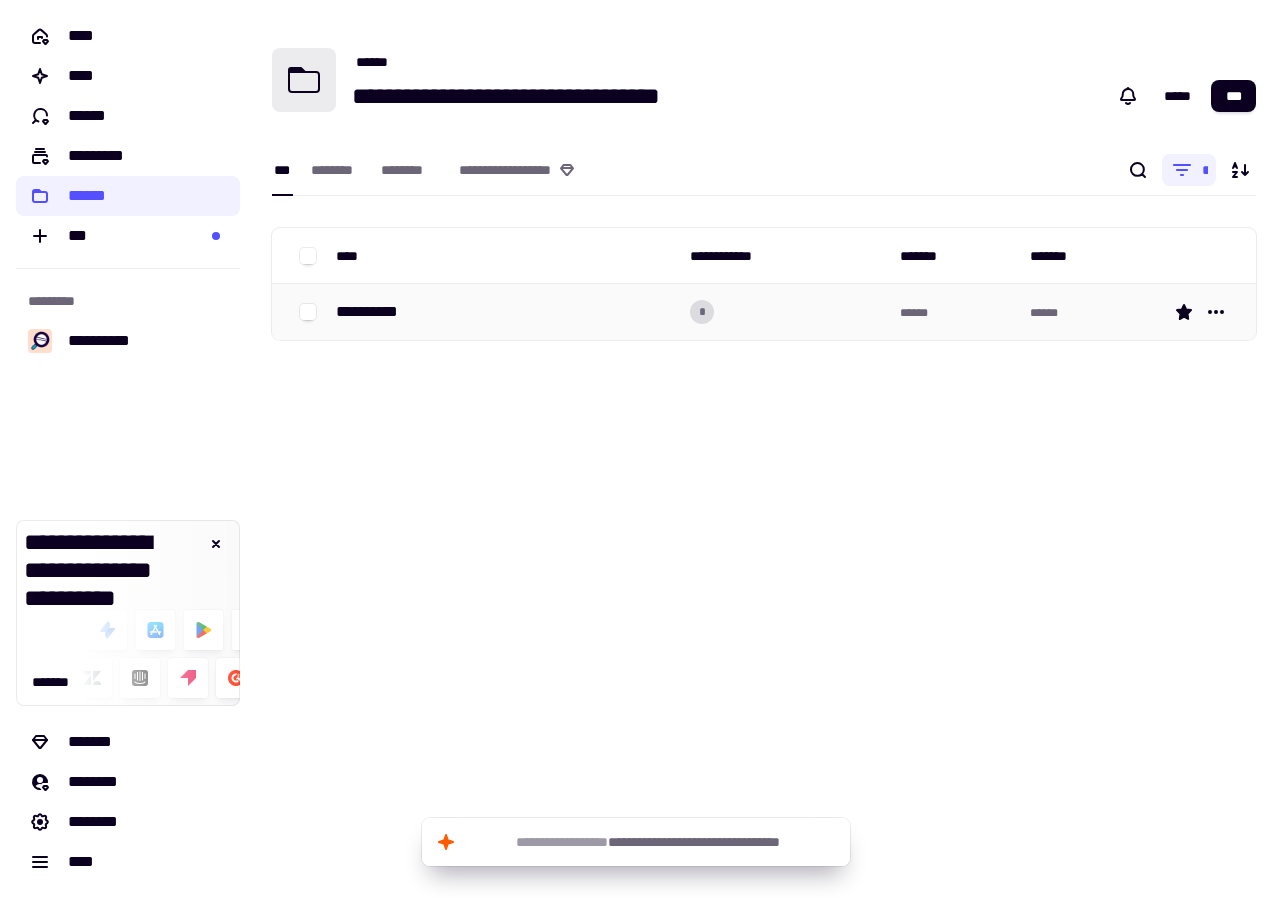 click on "**********" at bounding box center [375, 312] 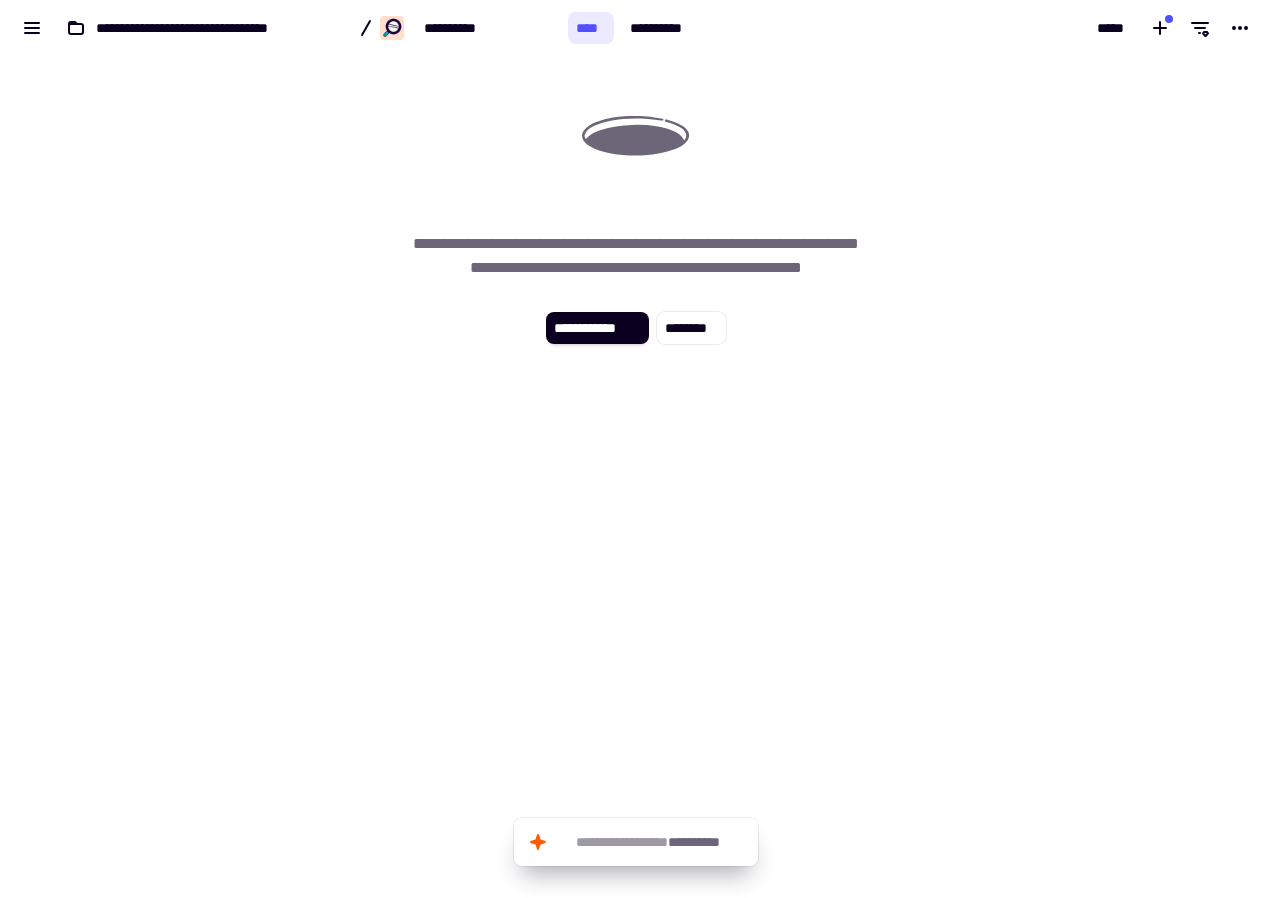 click on "****" 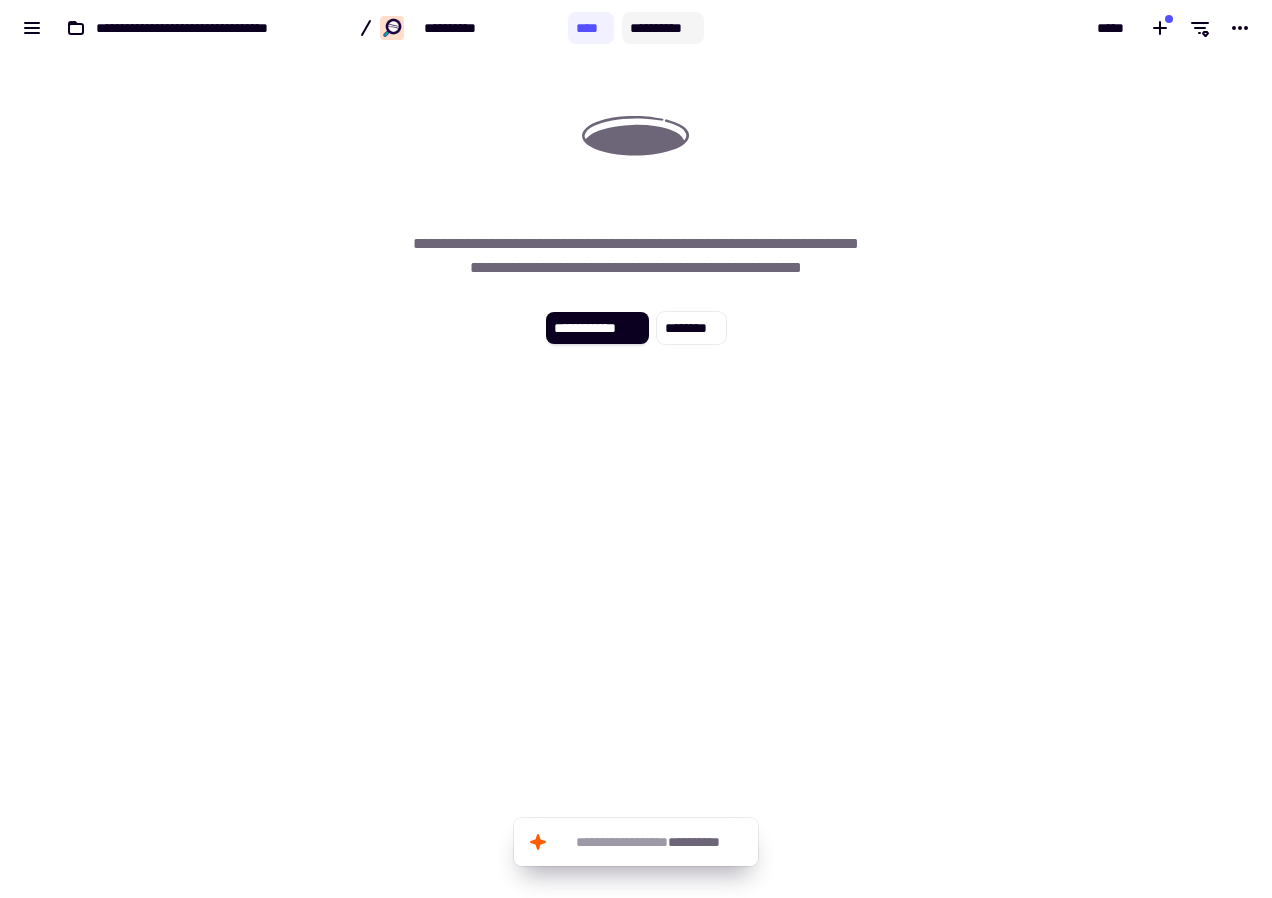 click on "**********" 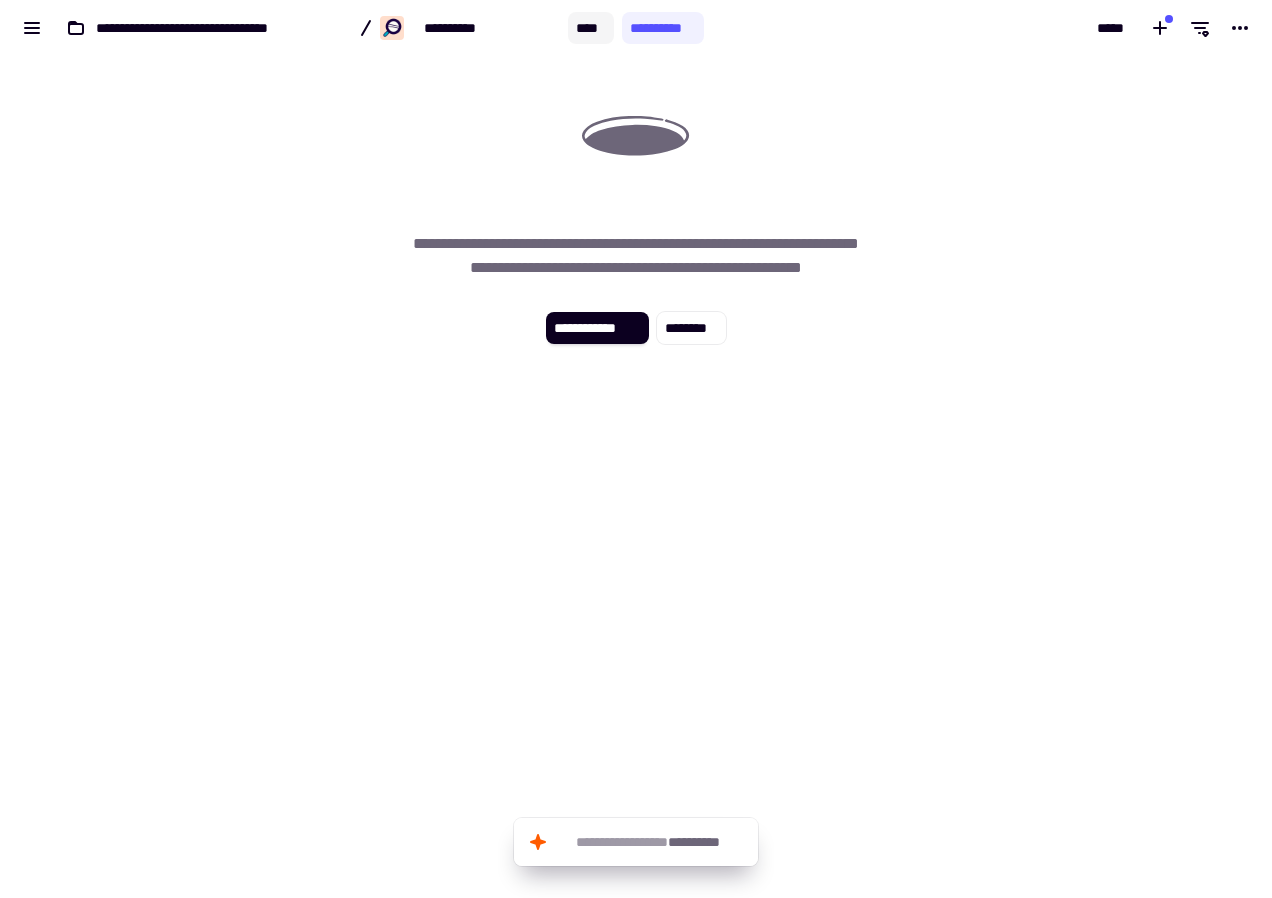 click on "****" 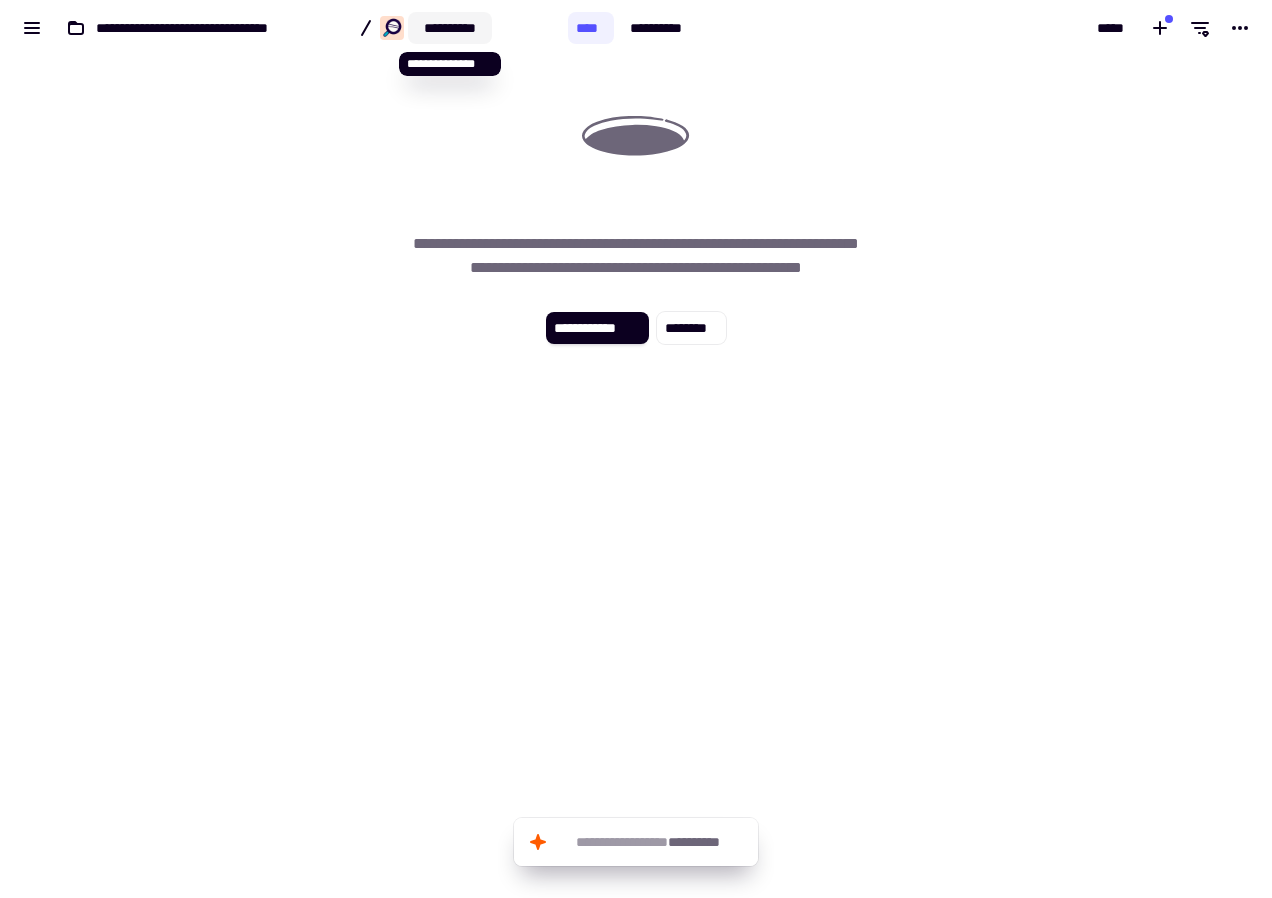 click on "**********" 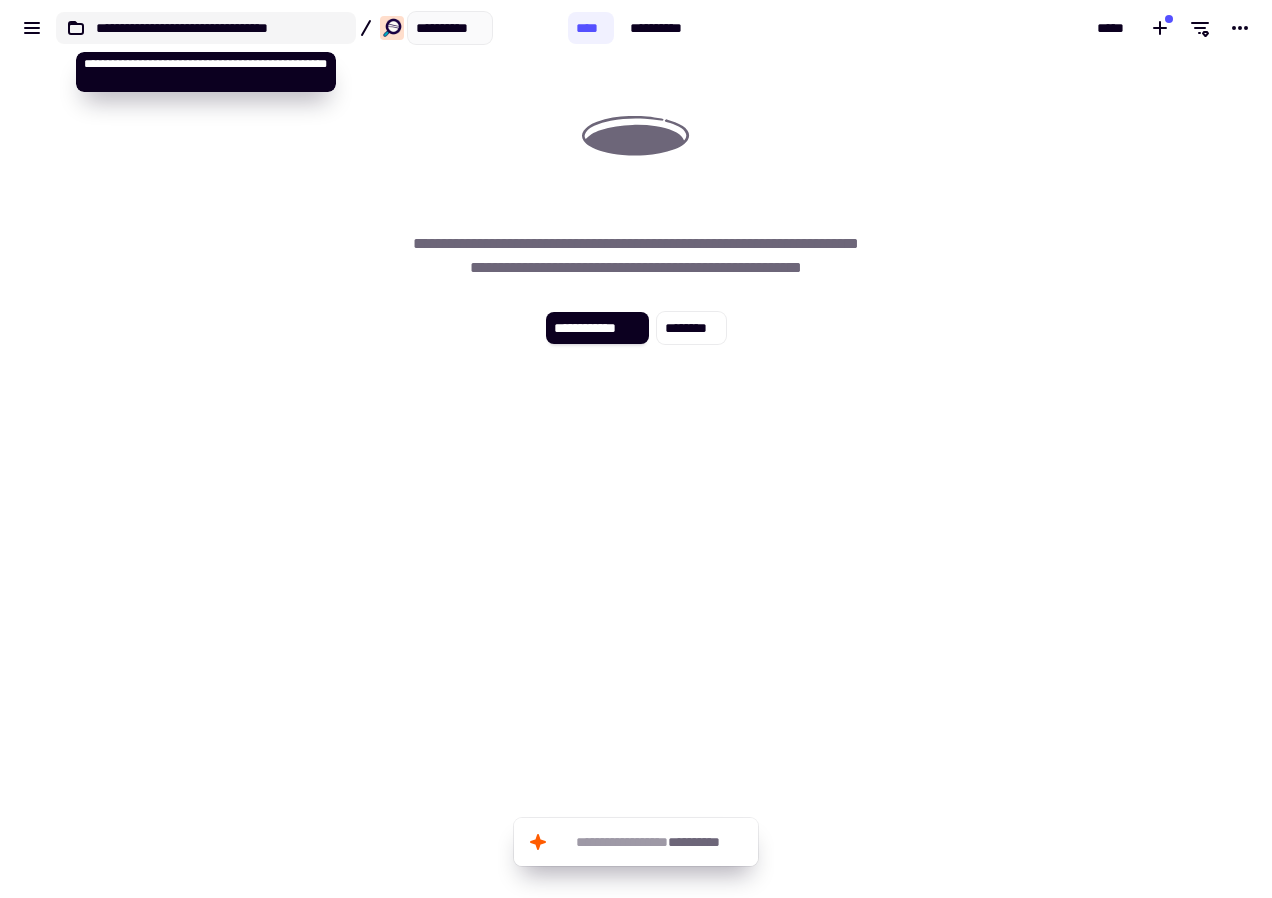 click on "**********" 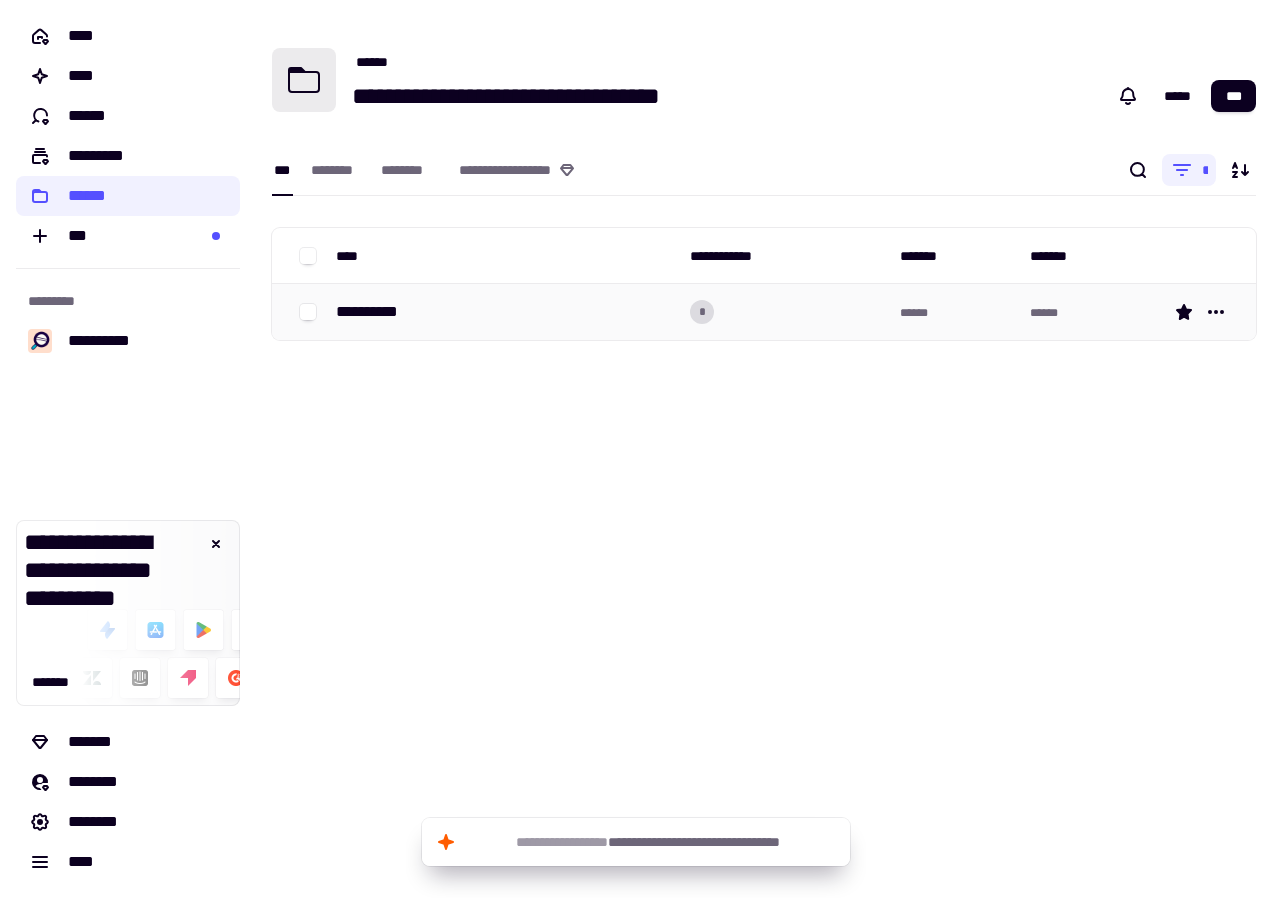 click on "**********" at bounding box center (505, 312) 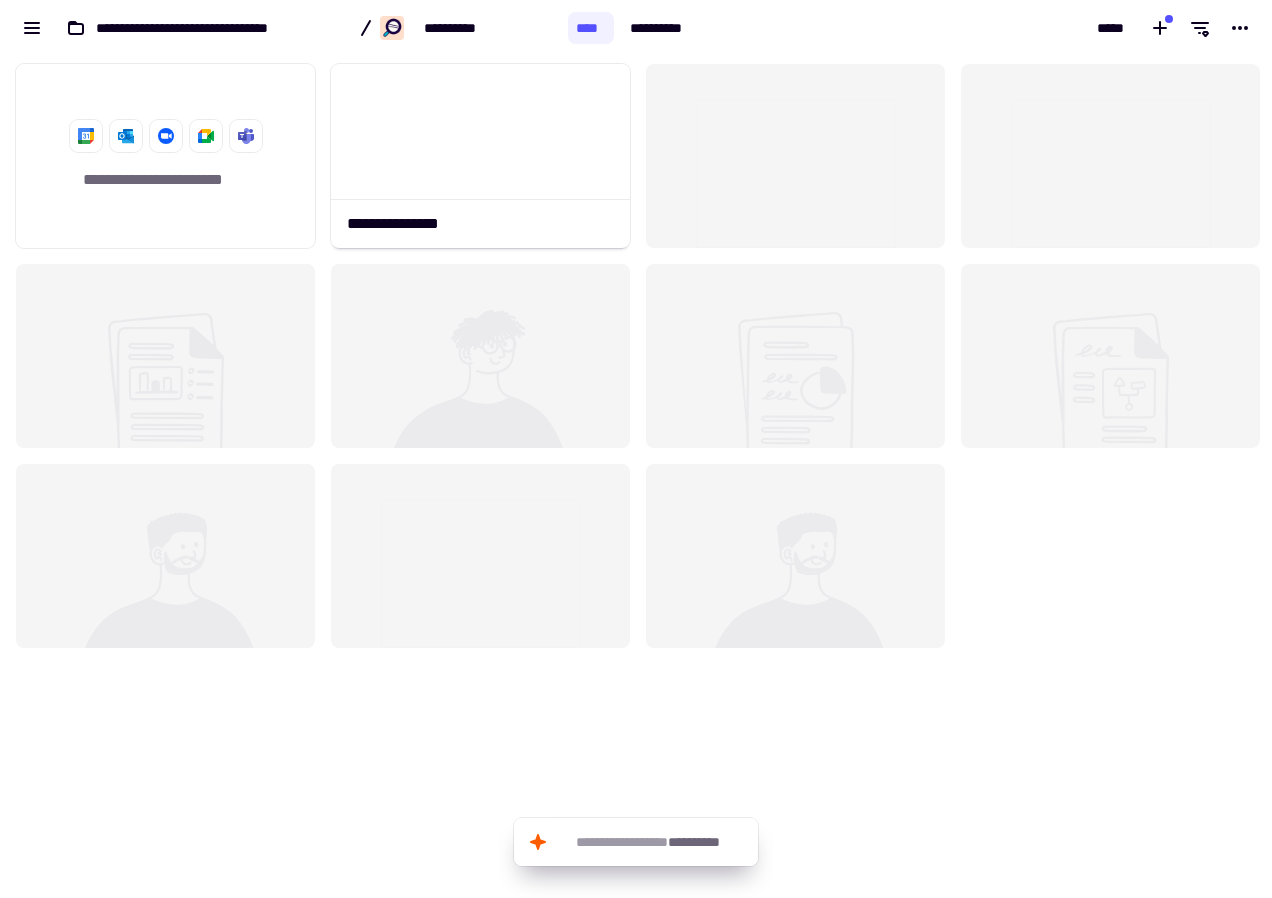 scroll, scrollTop: 16, scrollLeft: 16, axis: both 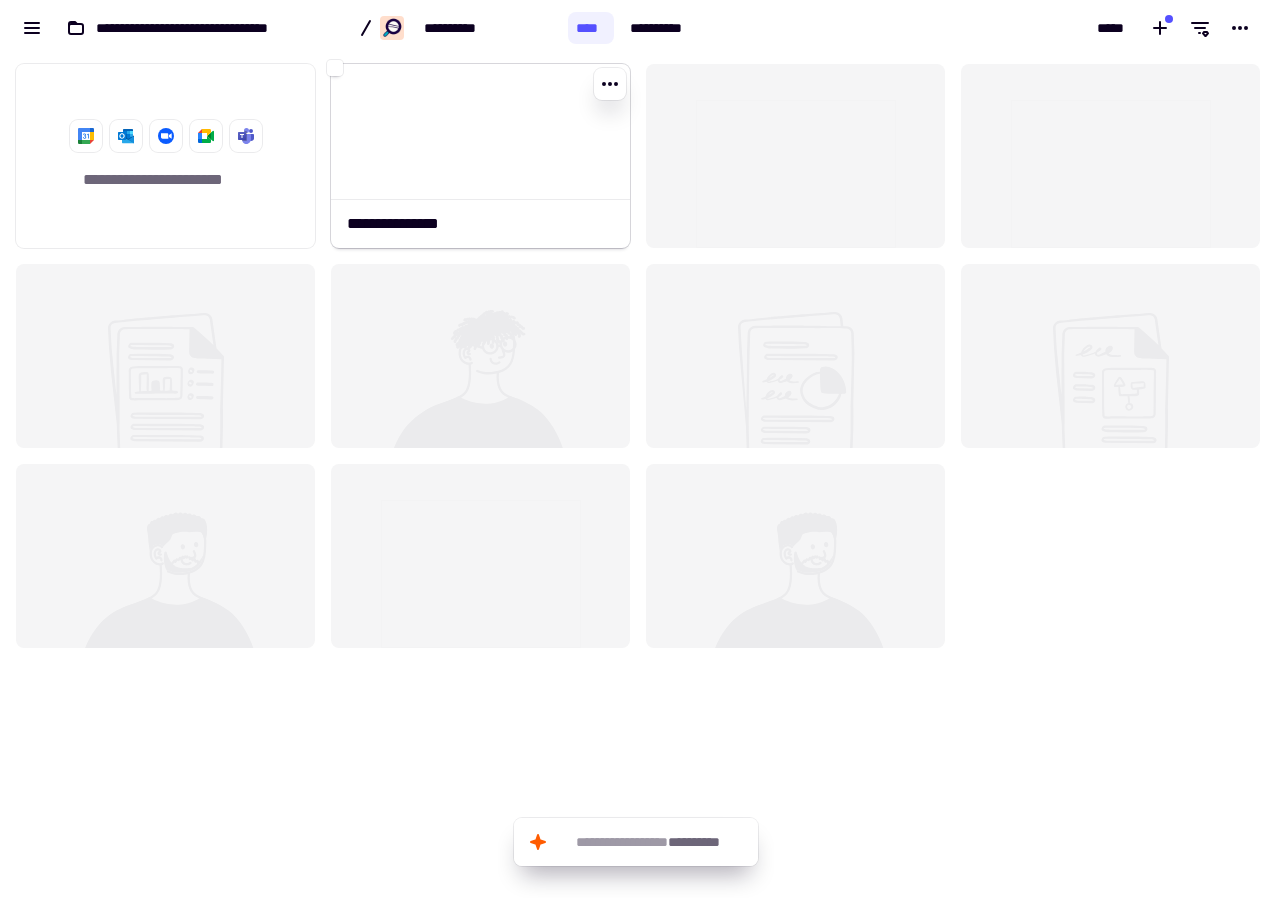 click 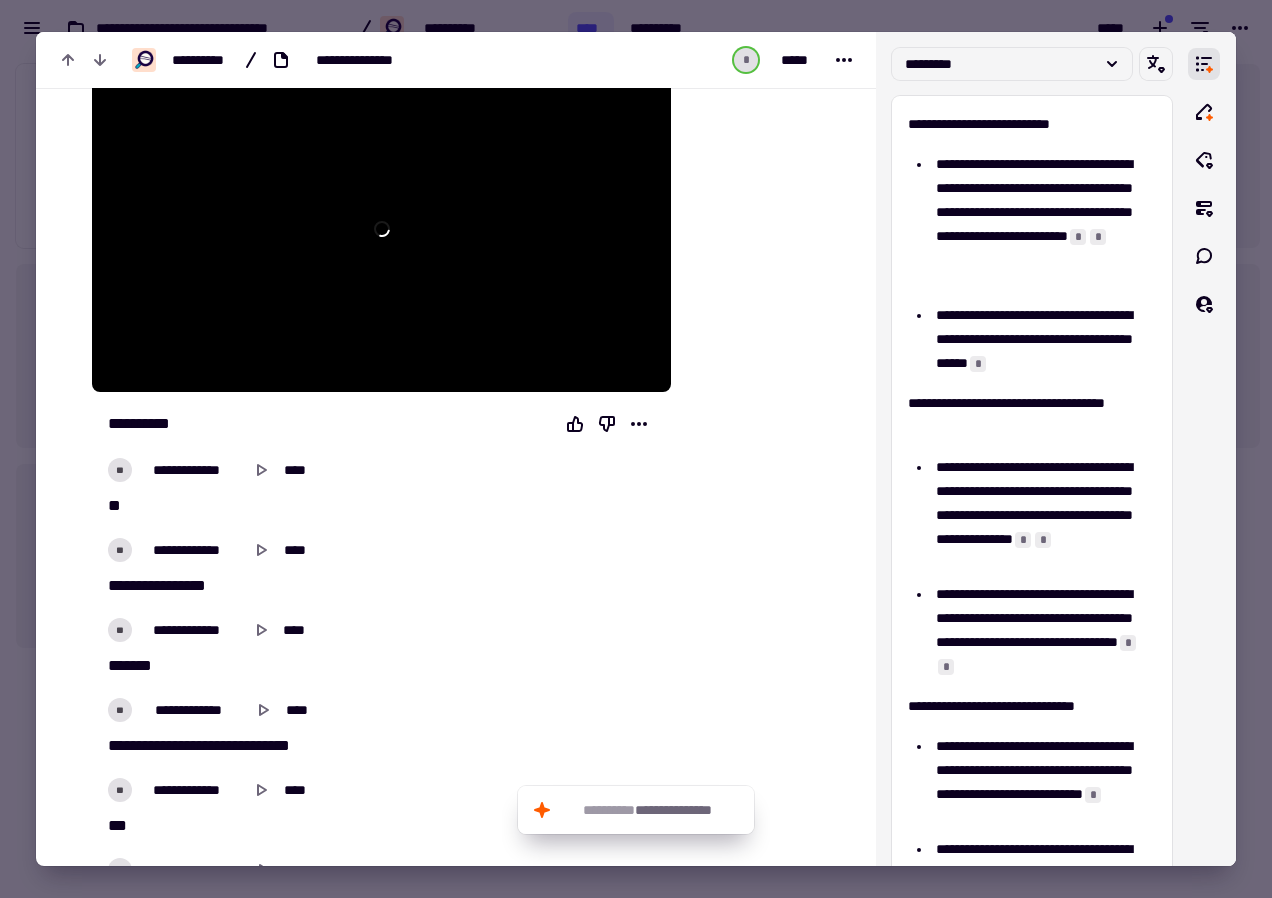 scroll, scrollTop: 200, scrollLeft: 0, axis: vertical 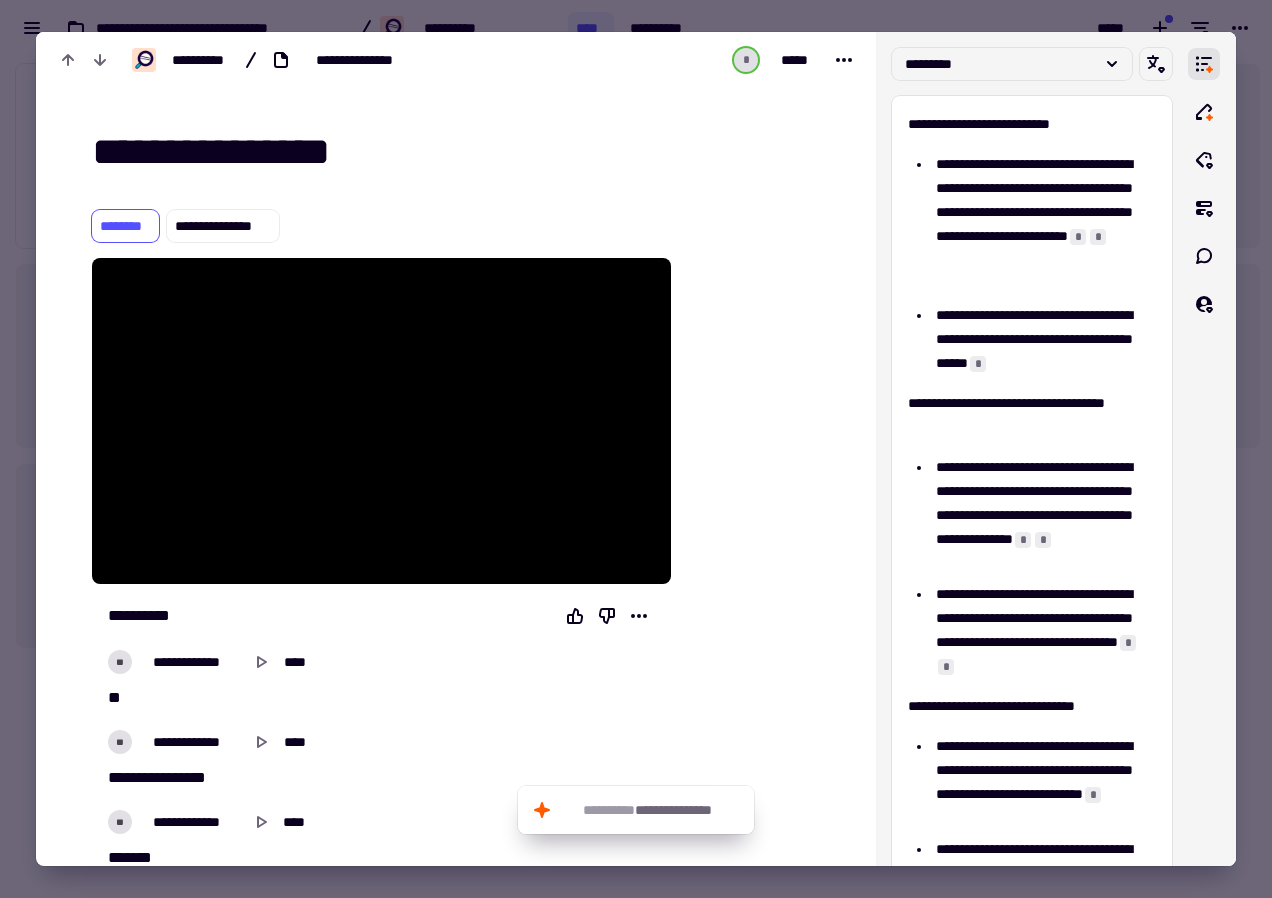 click at bounding box center [636, 449] 